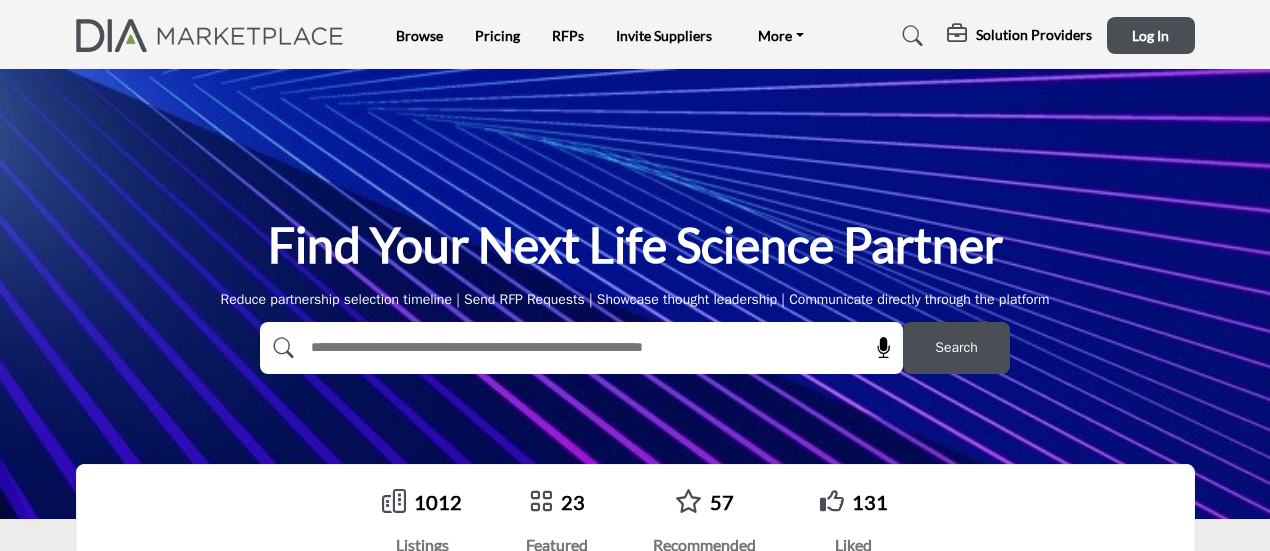 scroll, scrollTop: 0, scrollLeft: 0, axis: both 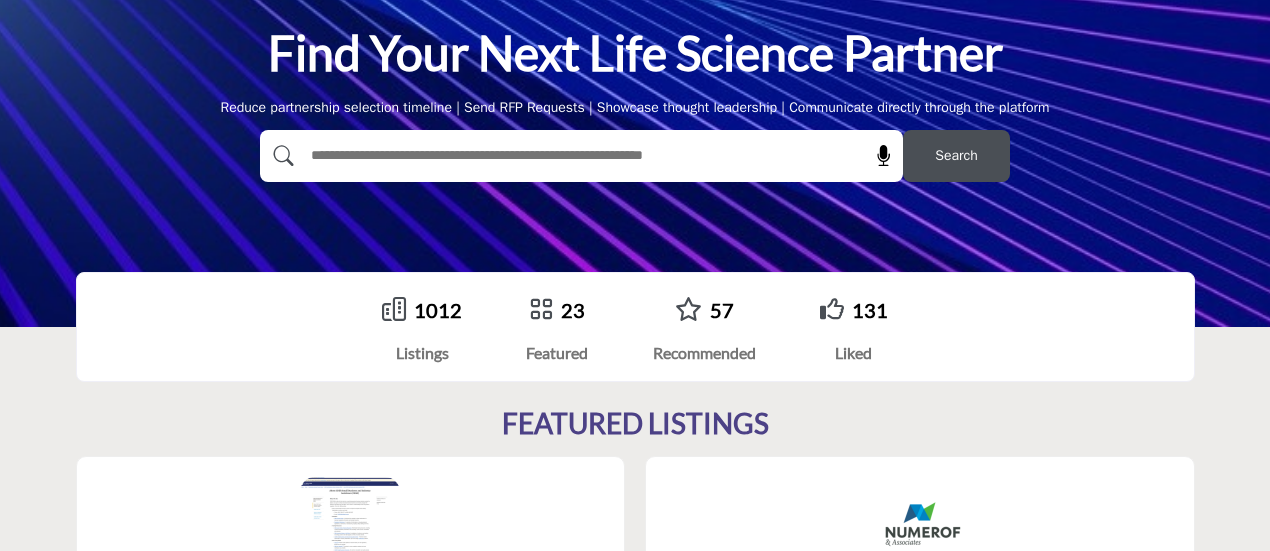 click at bounding box center (538, 156) 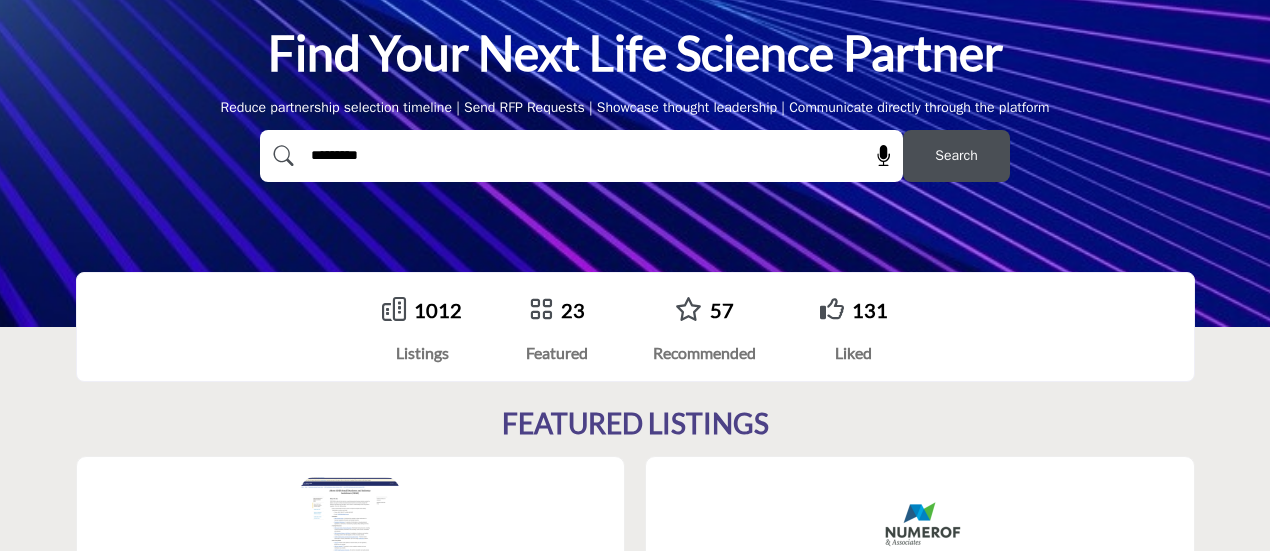 type on "*********" 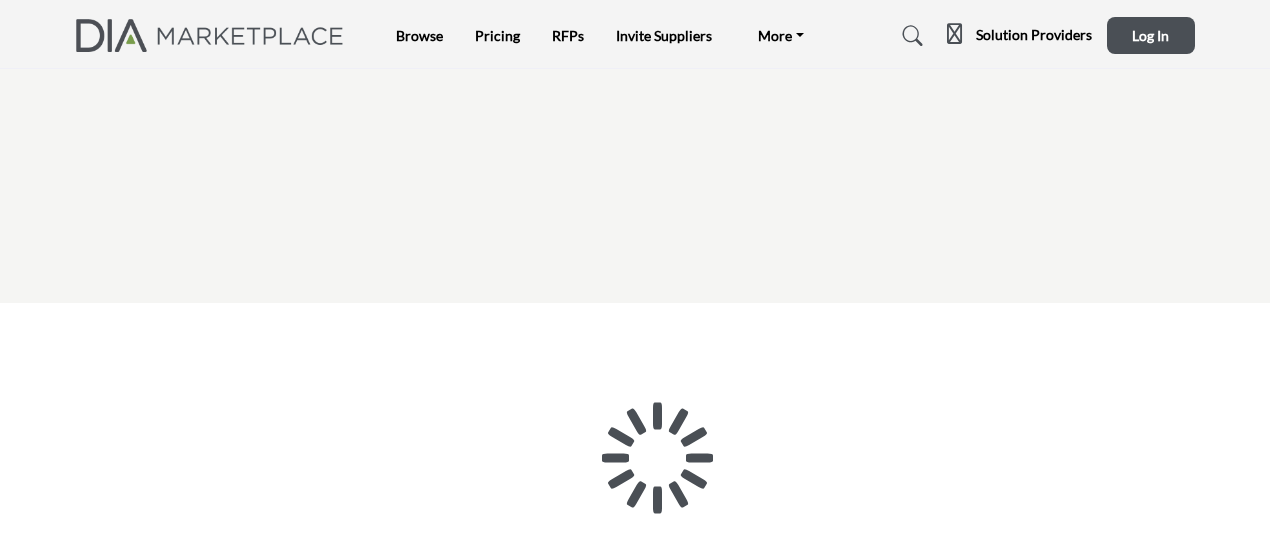 scroll, scrollTop: 0, scrollLeft: 0, axis: both 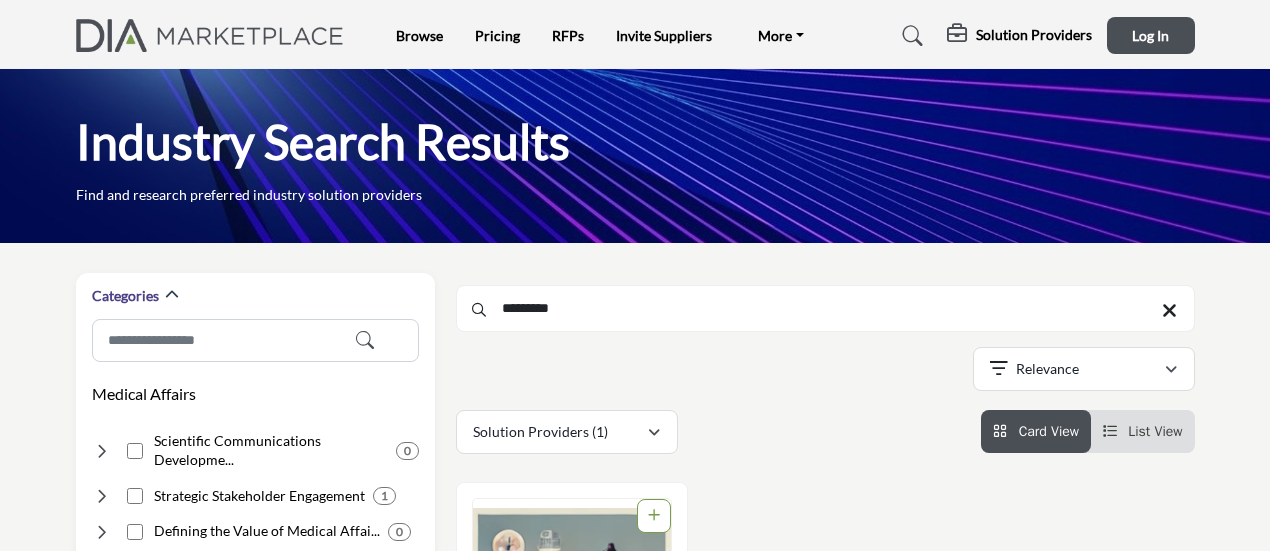 click at bounding box center [913, 36] 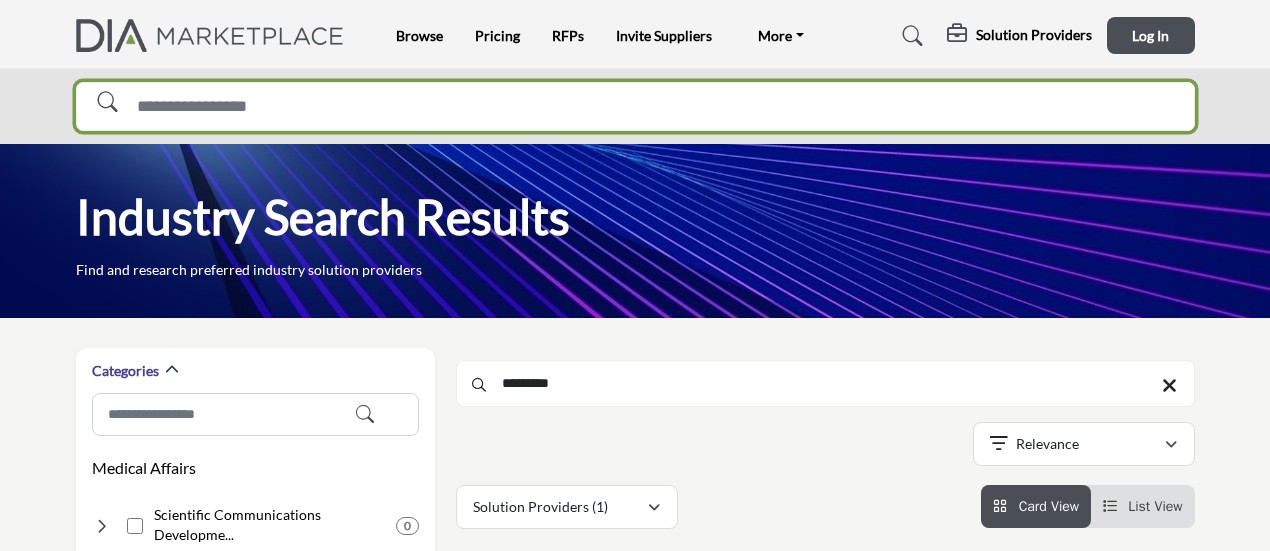 click at bounding box center [635, 107] 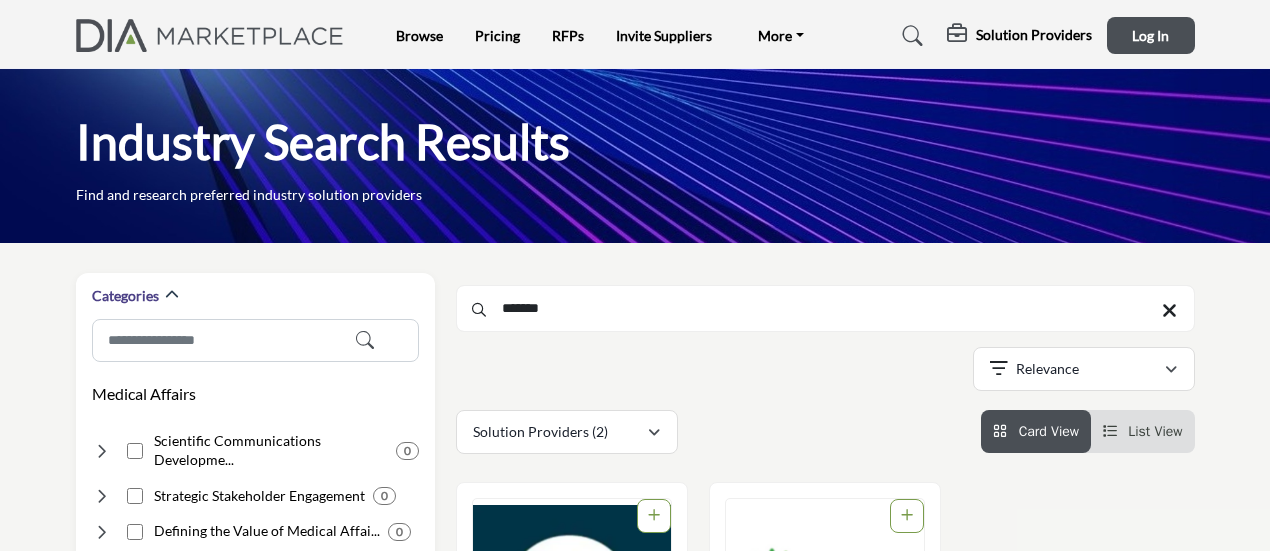 scroll, scrollTop: 0, scrollLeft: 0, axis: both 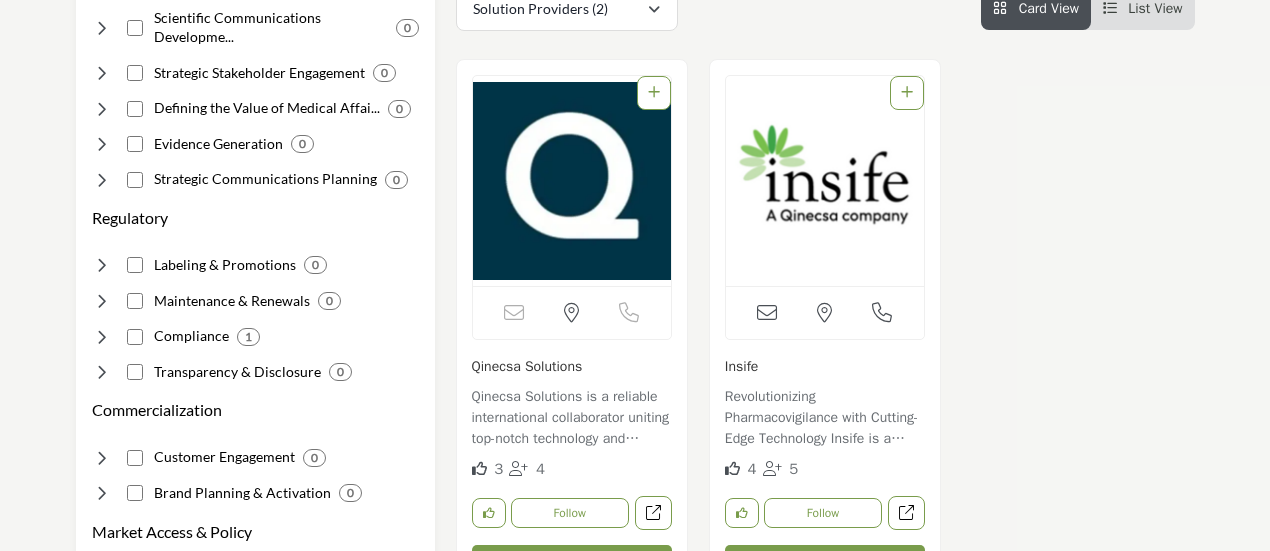 click at bounding box center [572, 181] 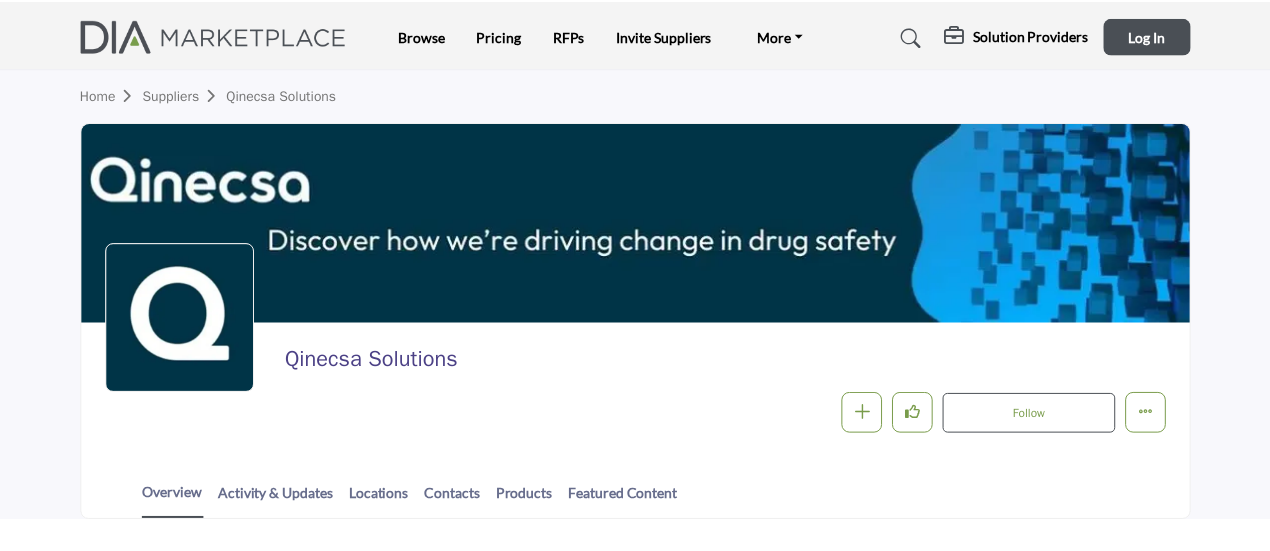 scroll, scrollTop: 0, scrollLeft: 0, axis: both 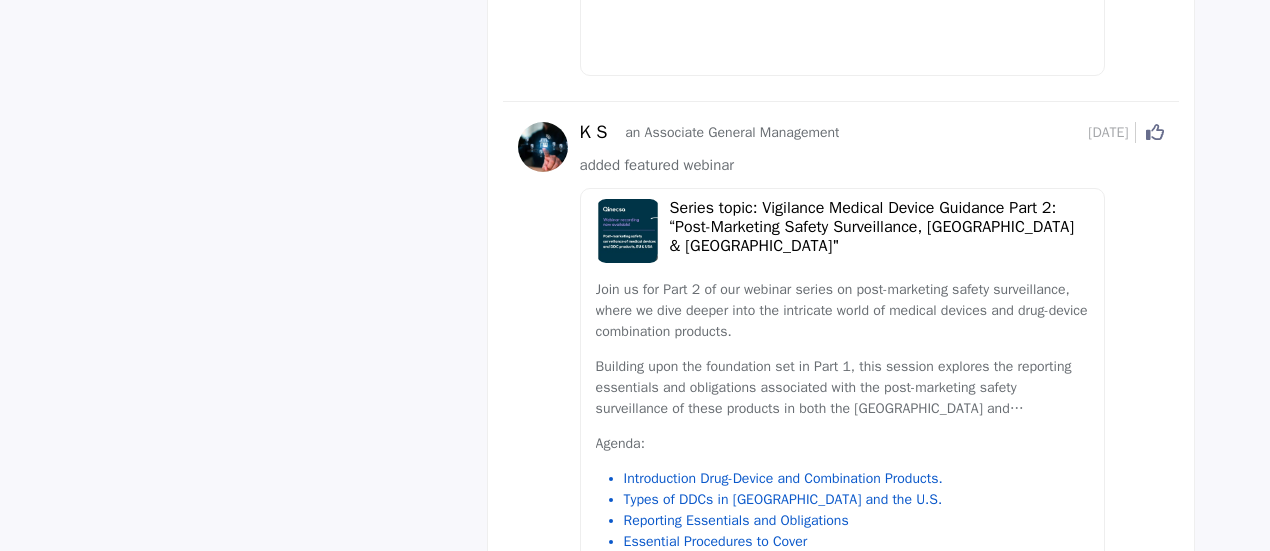click on "Series topic: Vigilance Medical Device Guidance Part 2: “Post-Marketing Safety Surveillance, [GEOGRAPHIC_DATA] & [GEOGRAPHIC_DATA]"" at bounding box center (880, 228) 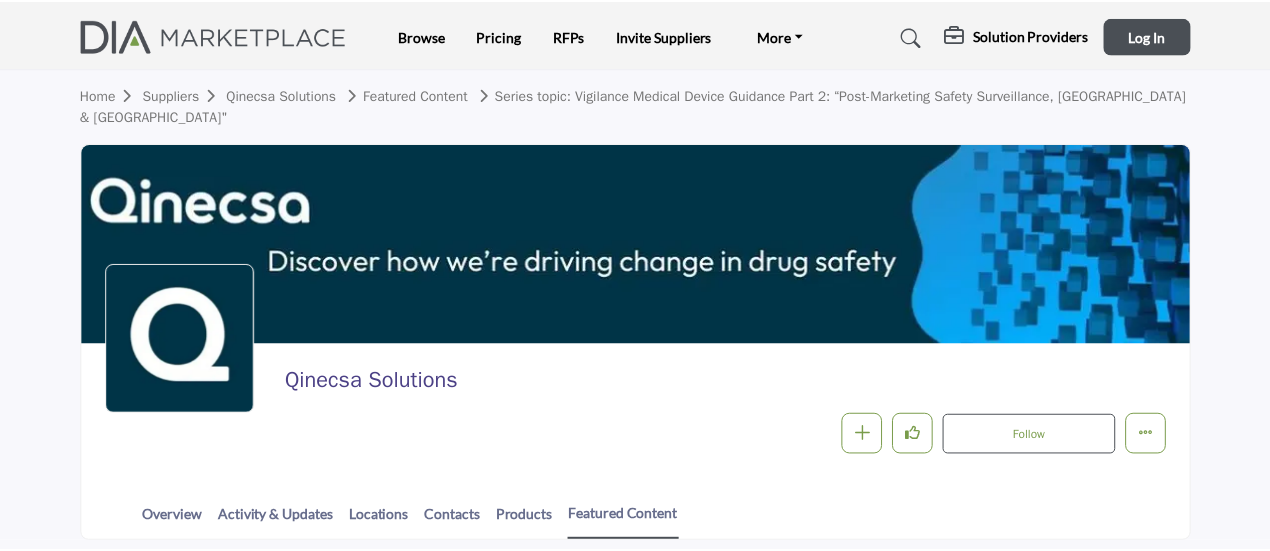 scroll, scrollTop: 0, scrollLeft: 0, axis: both 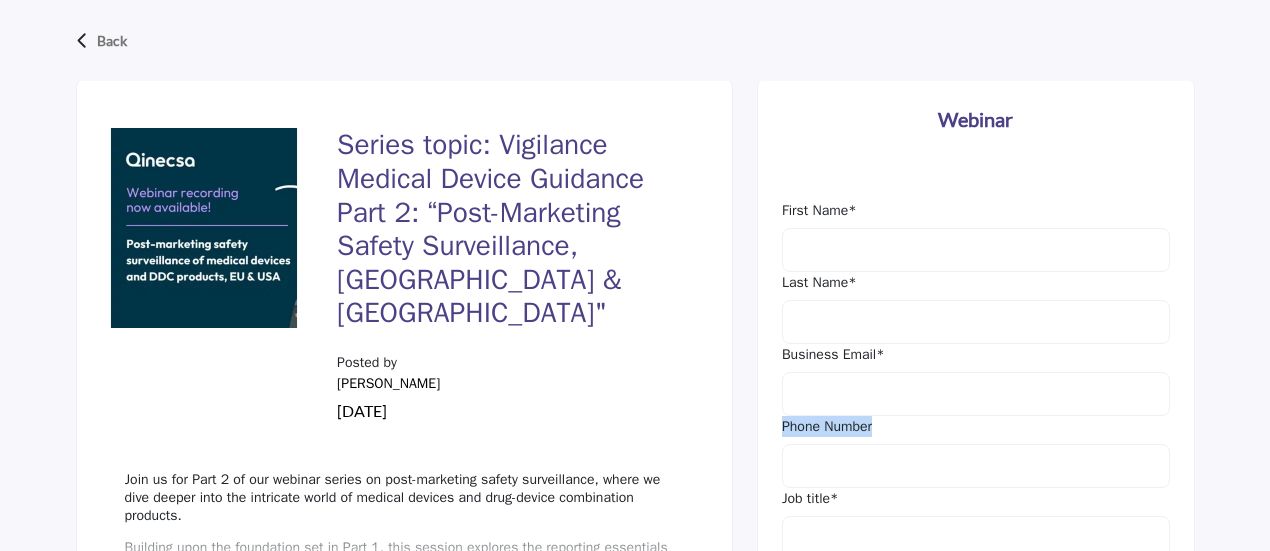 drag, startPoint x: 1268, startPoint y: 331, endPoint x: 1279, endPoint y: 397, distance: 66.910385 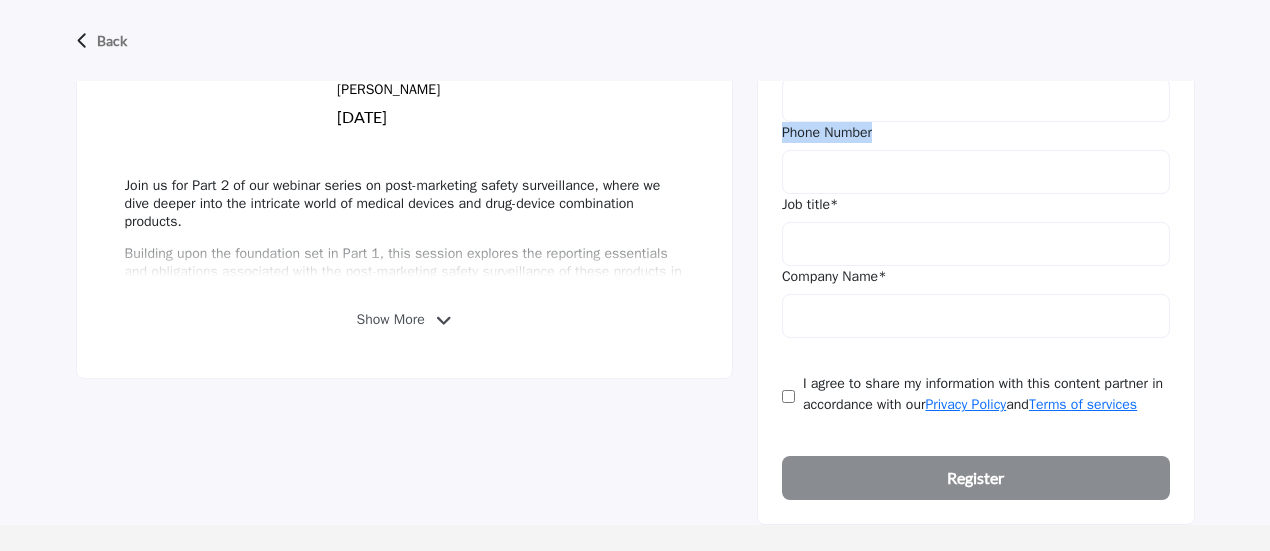 scroll, scrollTop: 830, scrollLeft: 0, axis: vertical 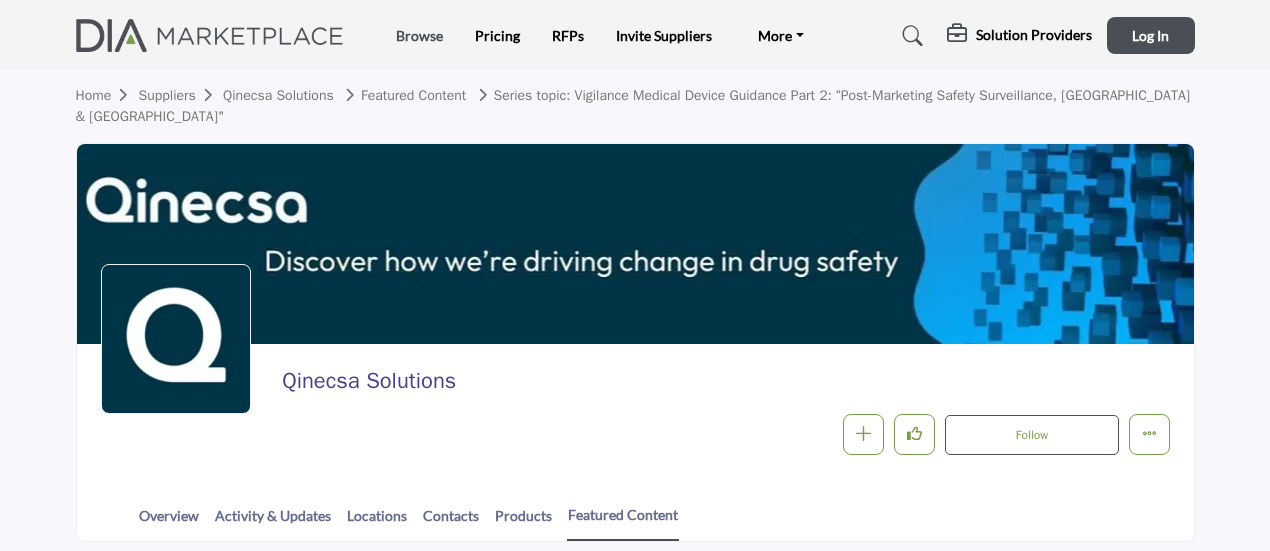 click on "Browse" at bounding box center [419, 35] 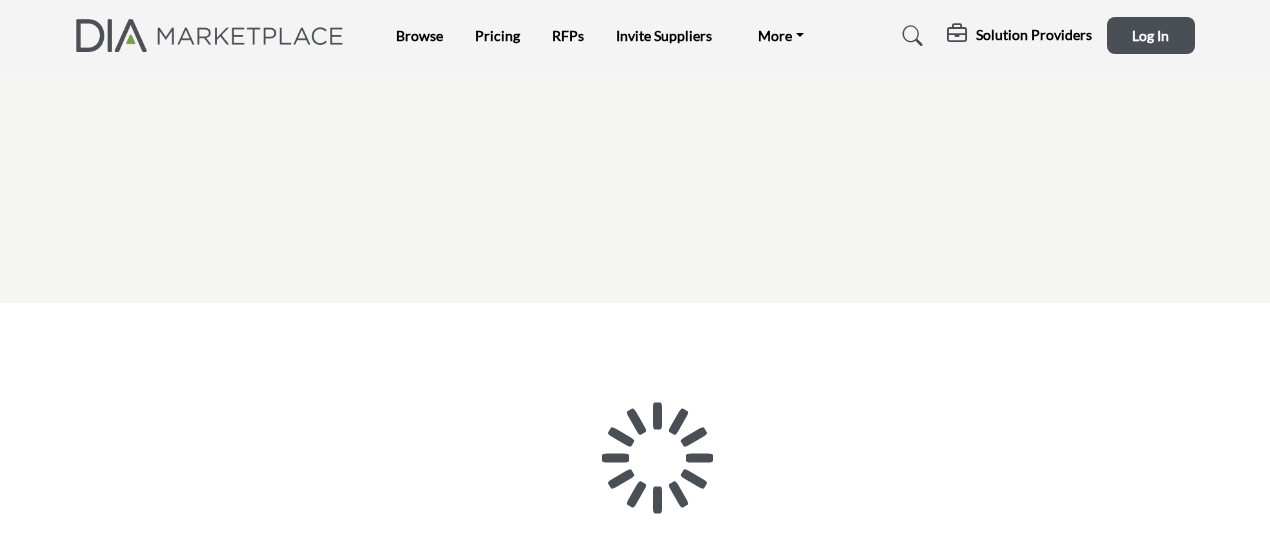 scroll, scrollTop: 0, scrollLeft: 0, axis: both 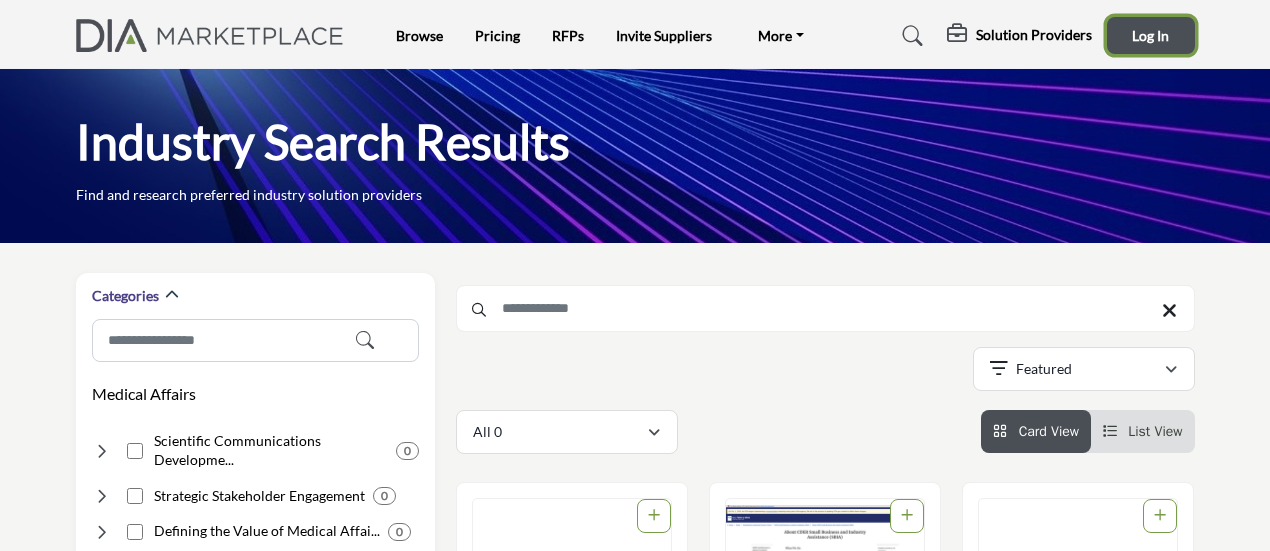 click on "Log In" at bounding box center [1150, 35] 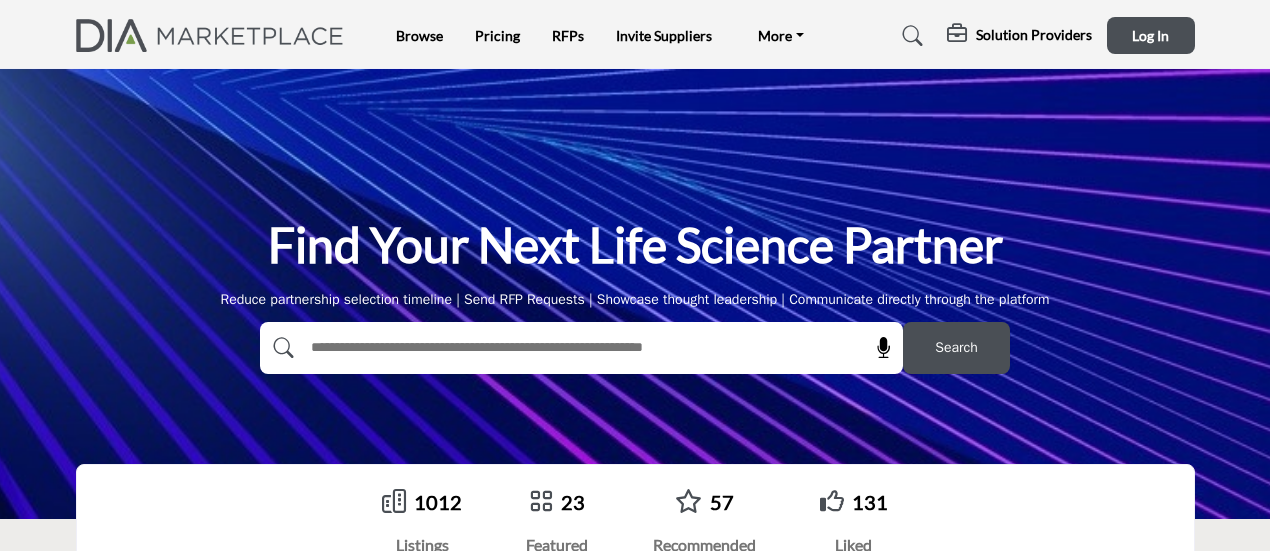 scroll, scrollTop: 0, scrollLeft: 0, axis: both 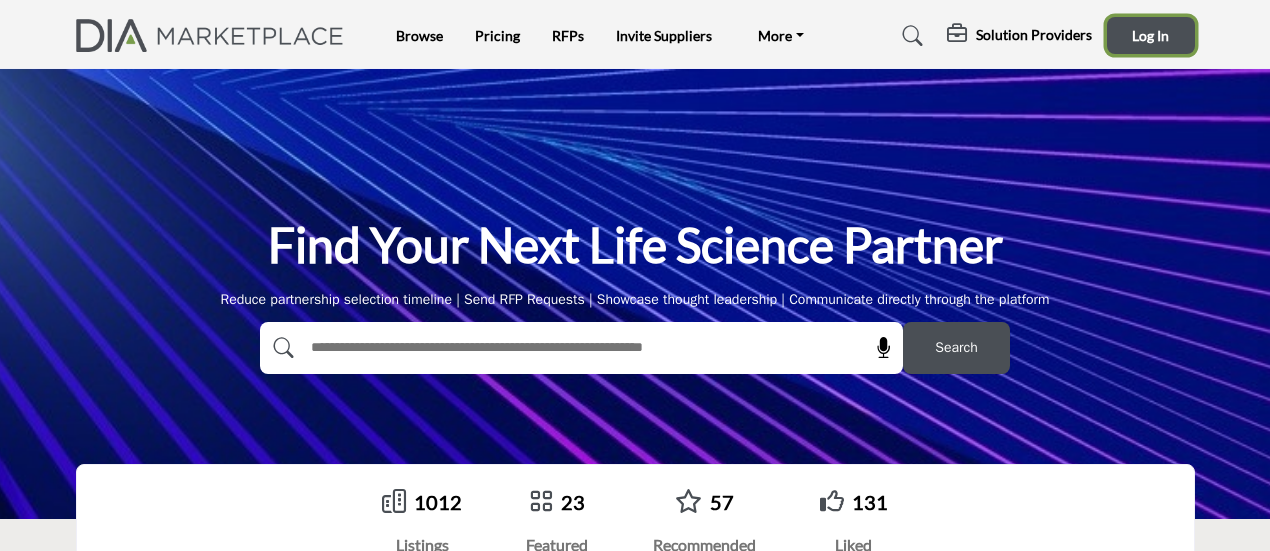 click on "Log In" at bounding box center [1150, 35] 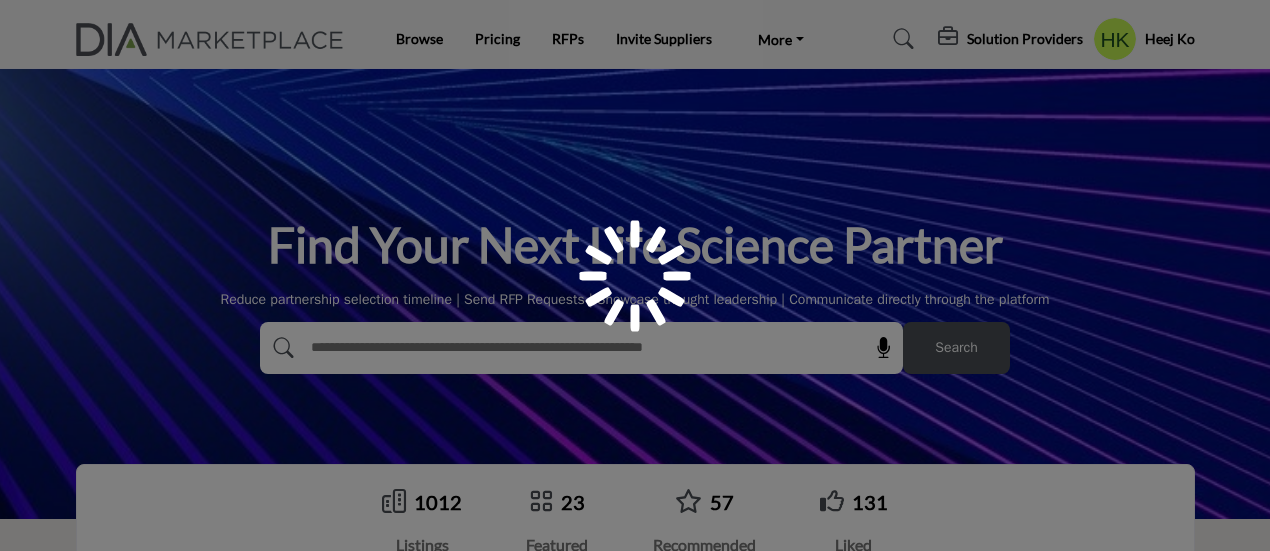 scroll, scrollTop: 0, scrollLeft: 0, axis: both 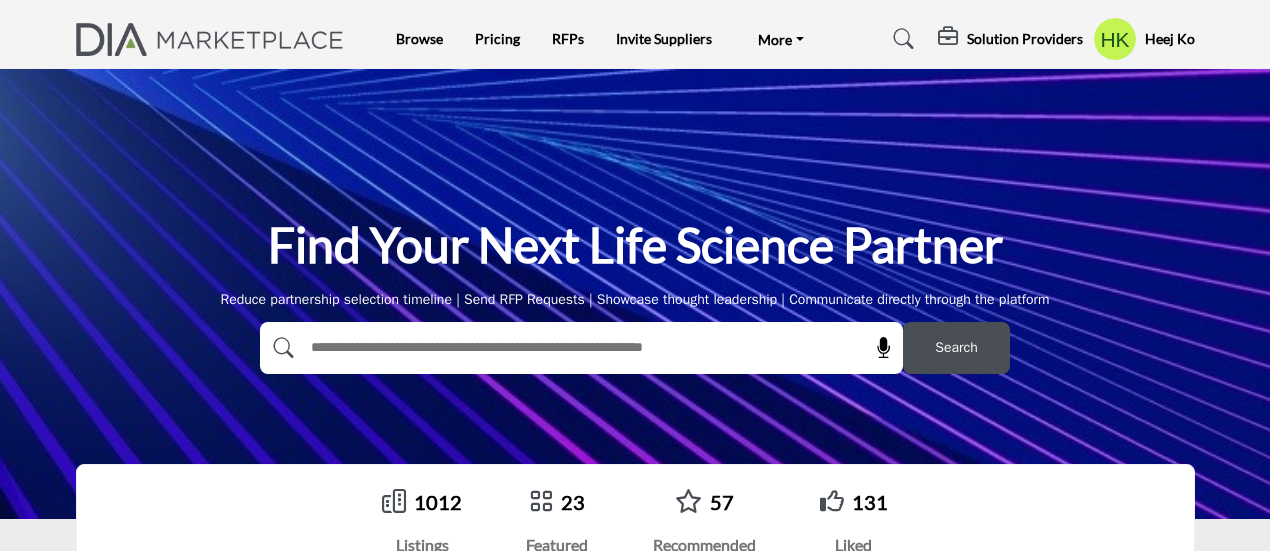 click on "Heej Ko" at bounding box center [1170, 39] 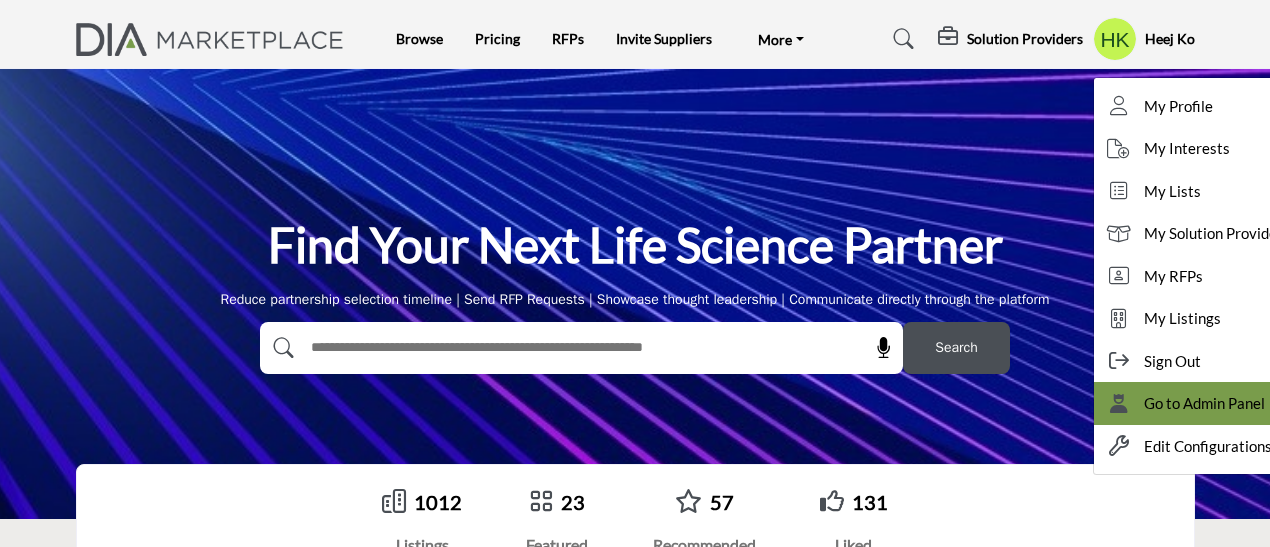 click on "Go to Admin Panel" at bounding box center (1219, 403) 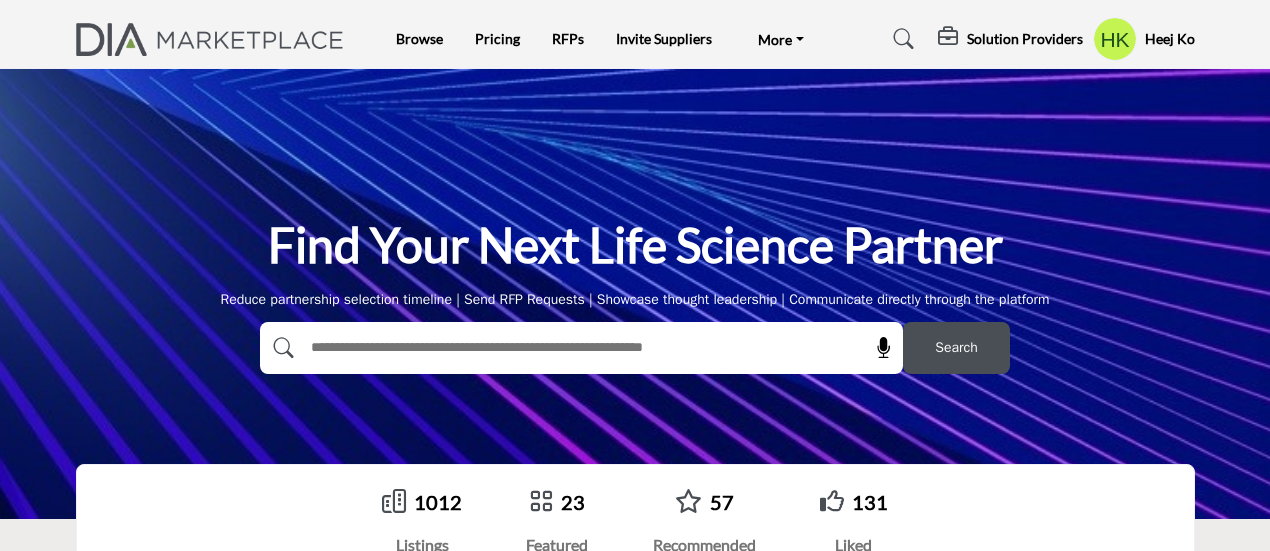 click on "Heej Ko
My Profile
My Interests
My Lists
My Solution Providers
My RFPs
My Listings
Sign Out
Go to Admin Panel" at bounding box center [1144, 39] 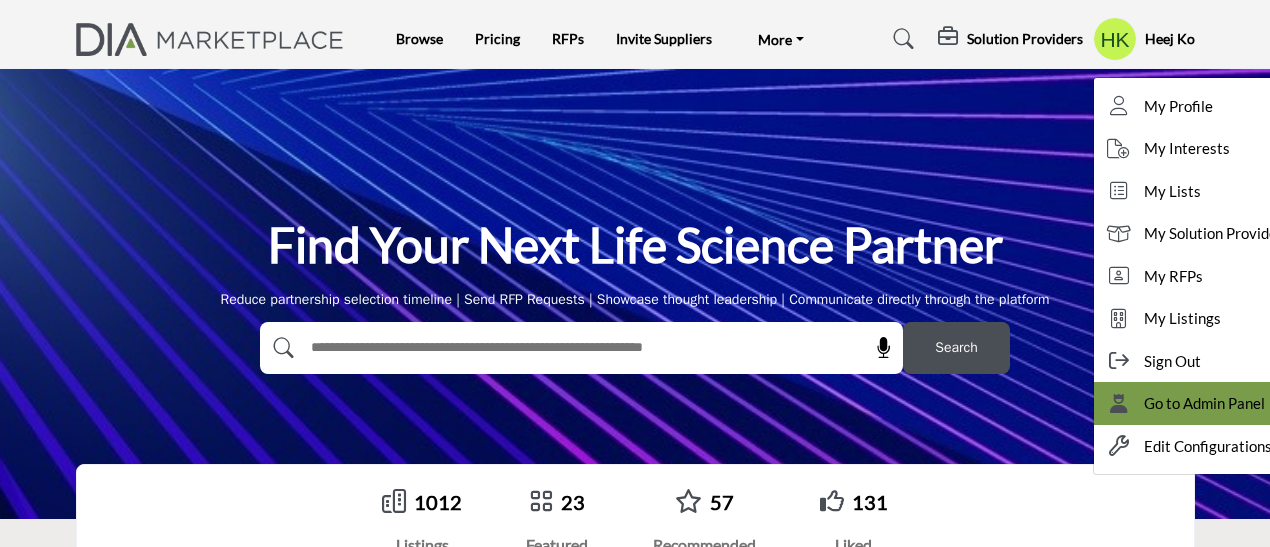click on "Go to Admin Panel" at bounding box center [1204, 403] 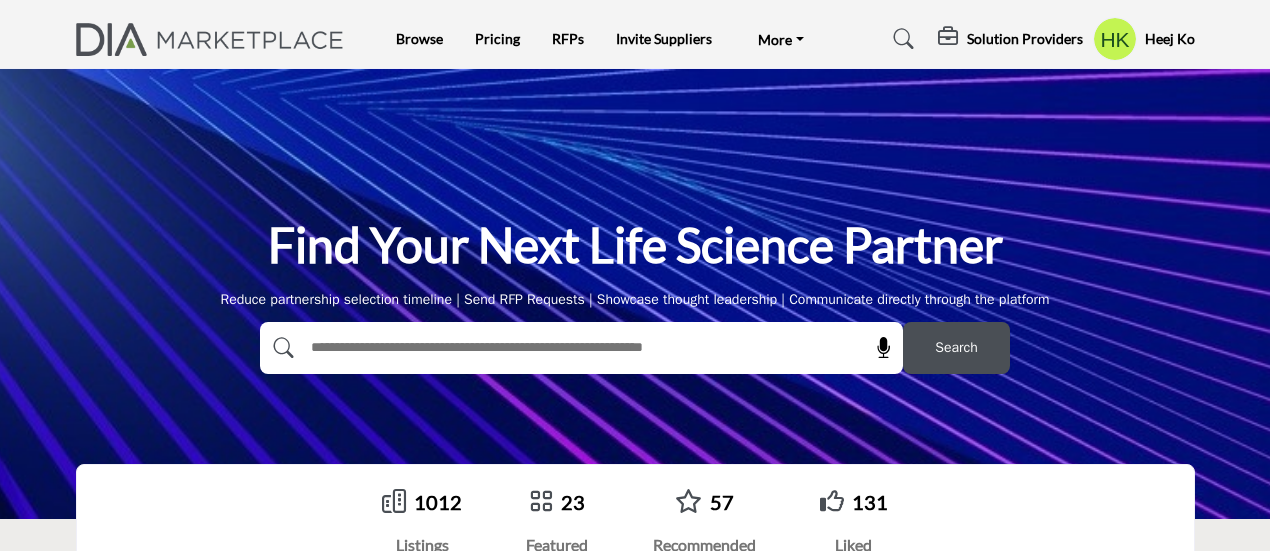 click at bounding box center (538, 348) 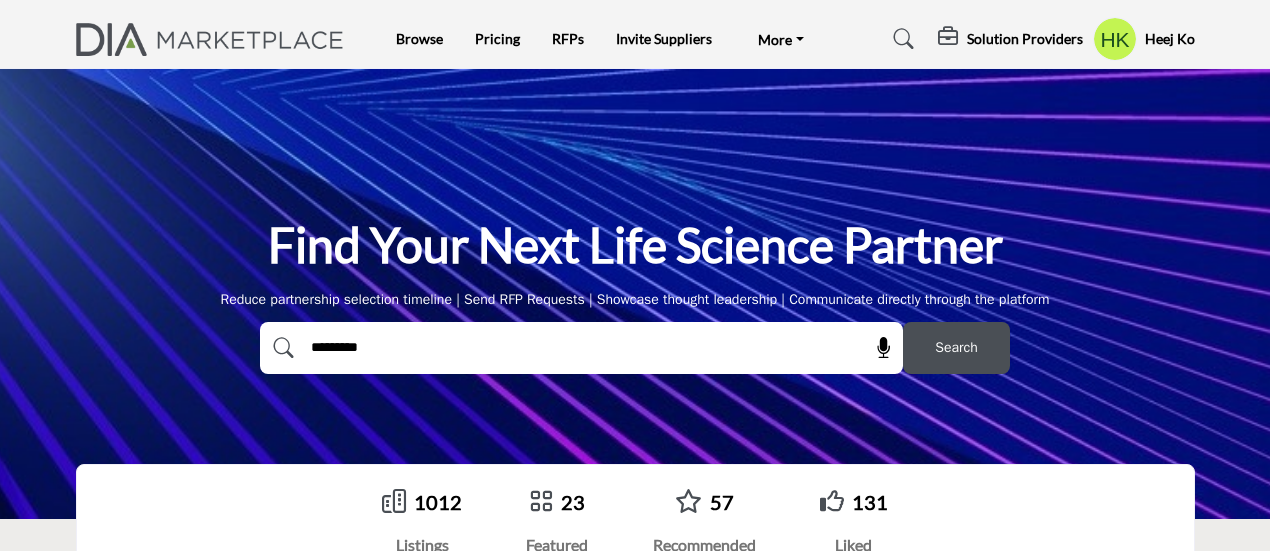 type on "*********" 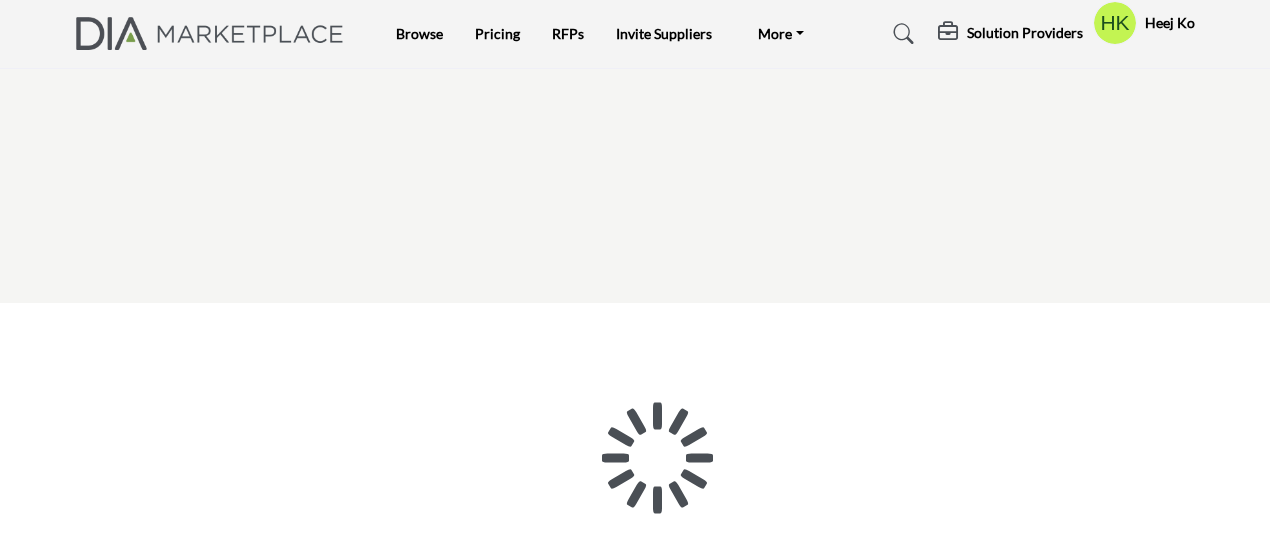 scroll, scrollTop: 0, scrollLeft: 0, axis: both 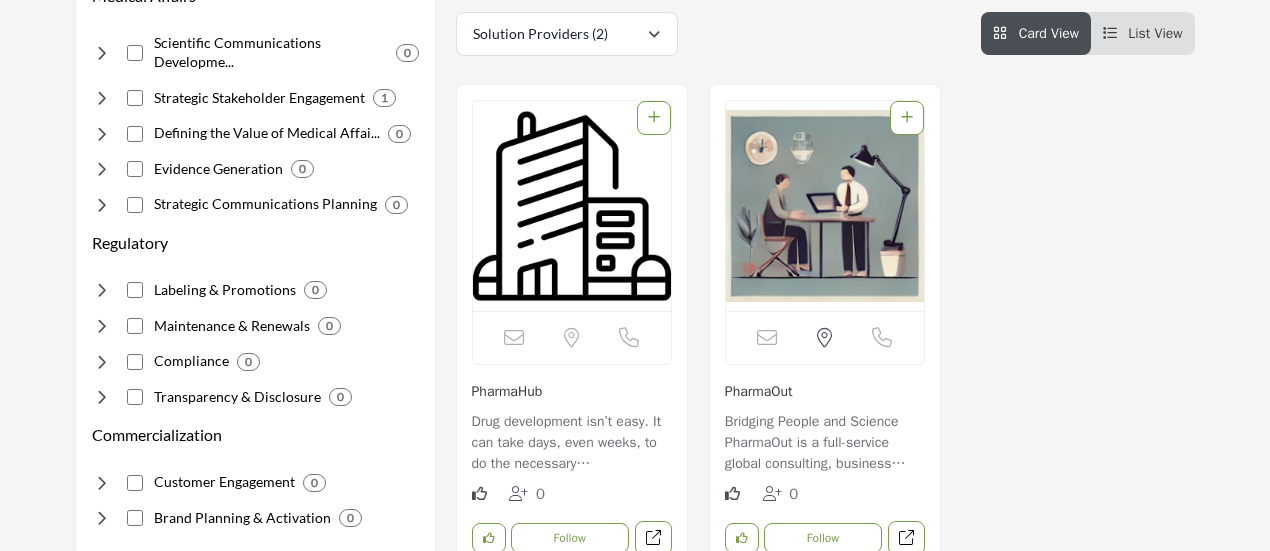 click on "PharmaHub" at bounding box center (507, 391) 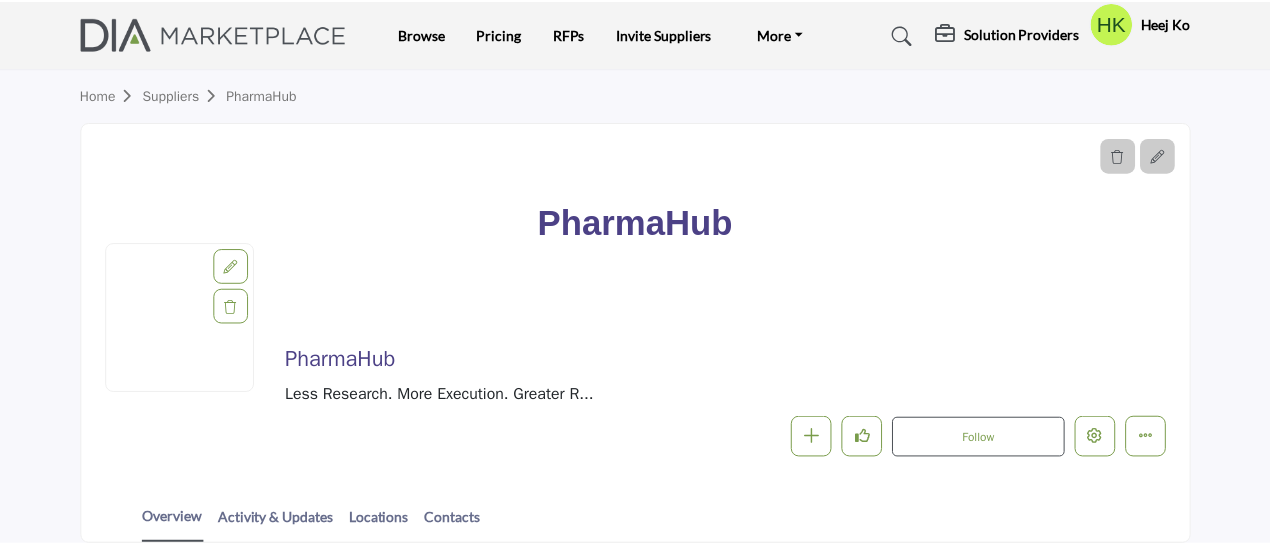 scroll, scrollTop: 0, scrollLeft: 0, axis: both 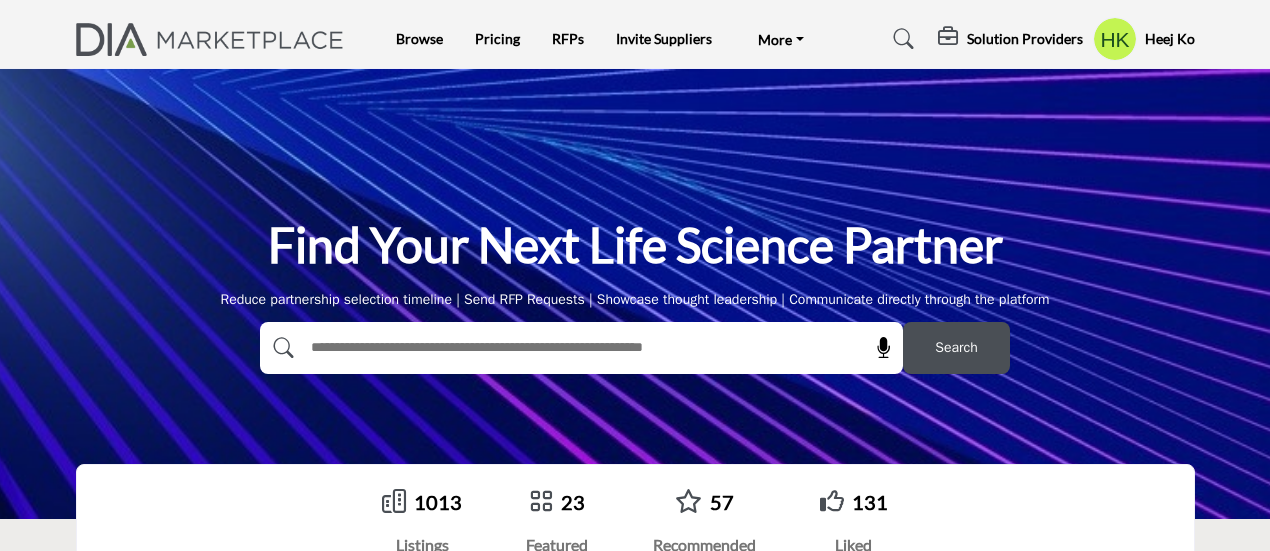 click on "Solution Providers
Pricing Page
Media Kit
My Listings" at bounding box center (1066, 39) 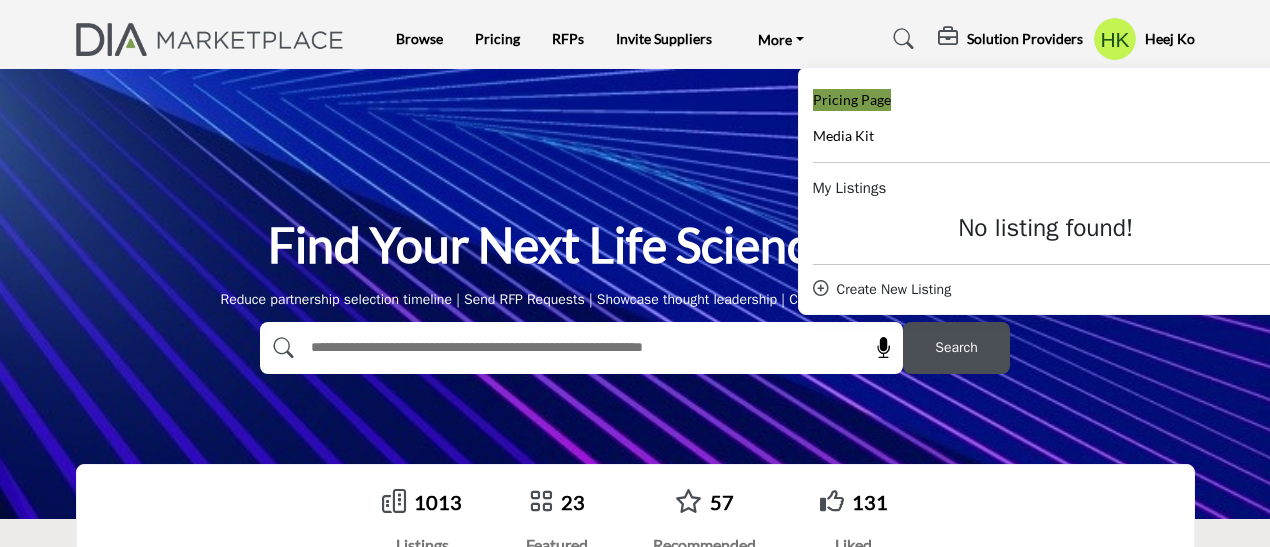click on "Pricing Page" at bounding box center (852, 99) 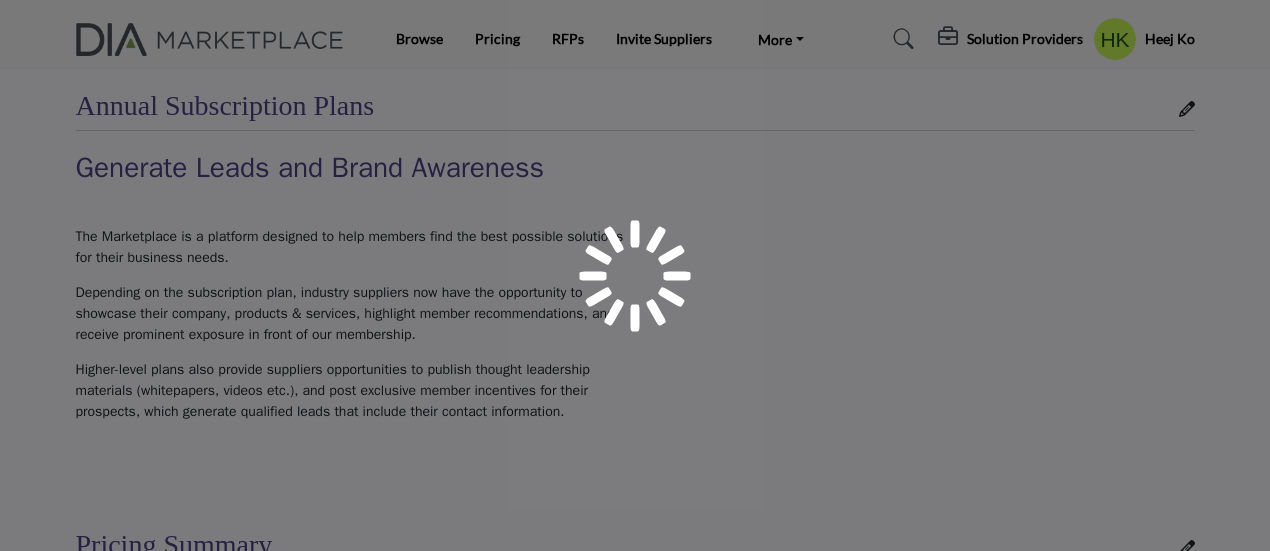 scroll, scrollTop: 0, scrollLeft: 0, axis: both 